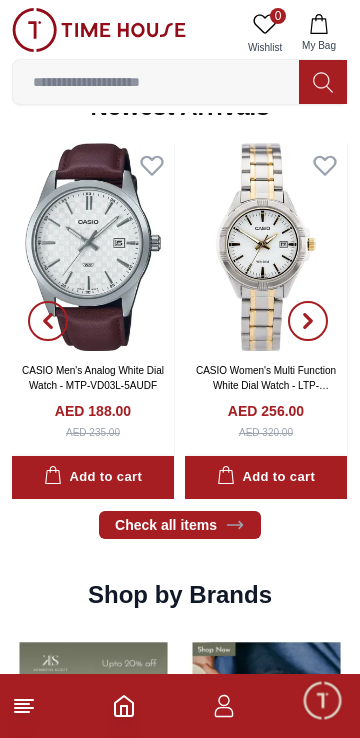 scroll, scrollTop: 996, scrollLeft: 0, axis: vertical 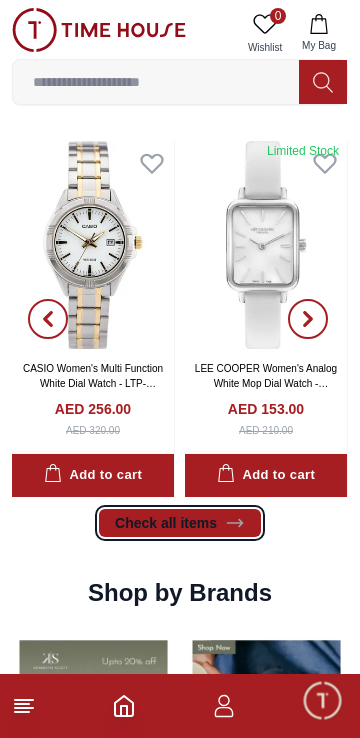click 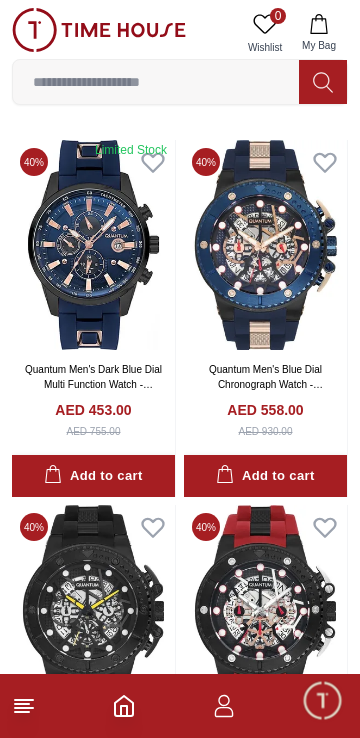 scroll, scrollTop: 0, scrollLeft: 0, axis: both 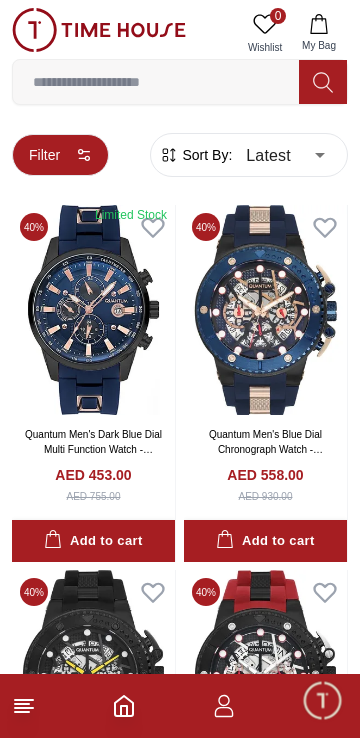 click on "Filter" at bounding box center [60, 155] 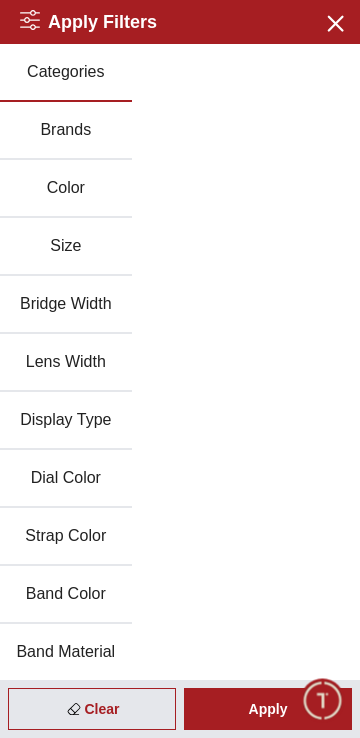 click on "Brands" at bounding box center (66, 131) 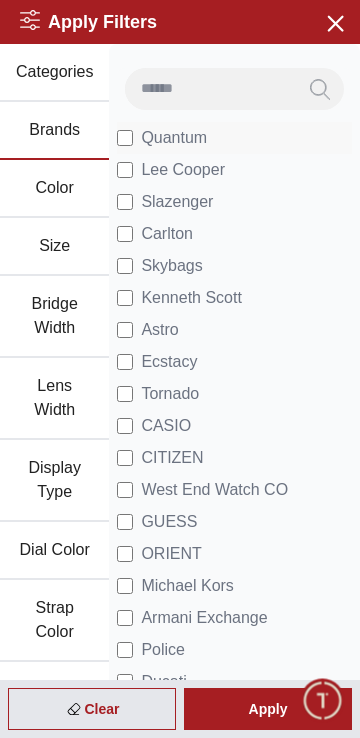 click on "Quantum" at bounding box center [174, 138] 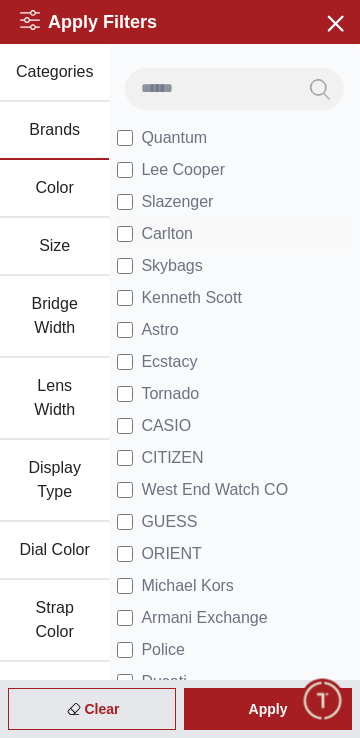 click on "Carlton" at bounding box center [167, 234] 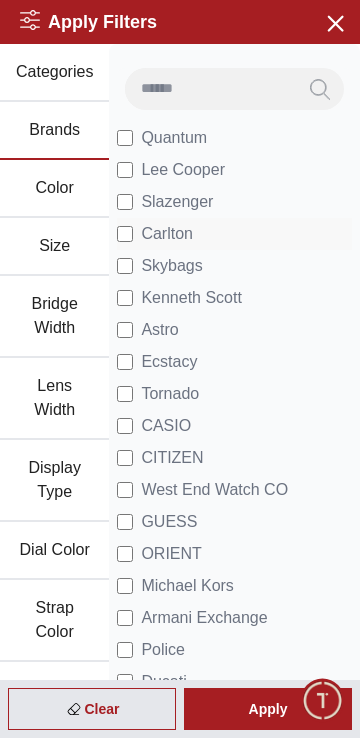 click on "Carlton" at bounding box center (167, 234) 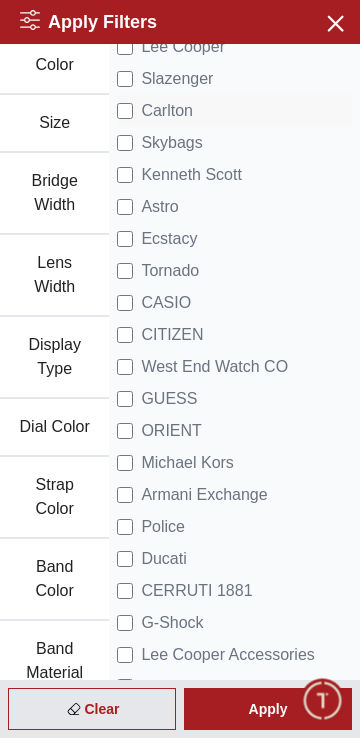 scroll, scrollTop: 125, scrollLeft: 0, axis: vertical 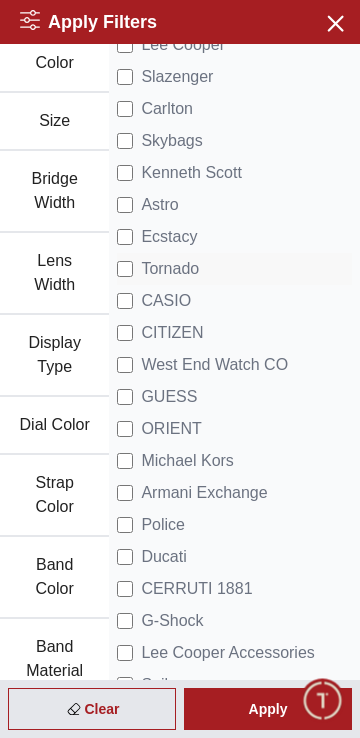 click on "Tornado" at bounding box center [170, 269] 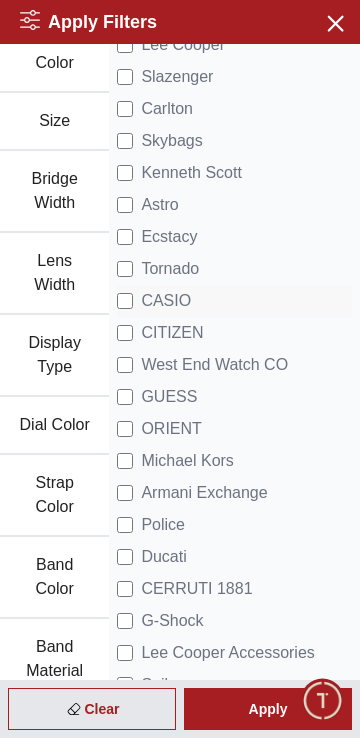 click on "CASIO" at bounding box center [166, 301] 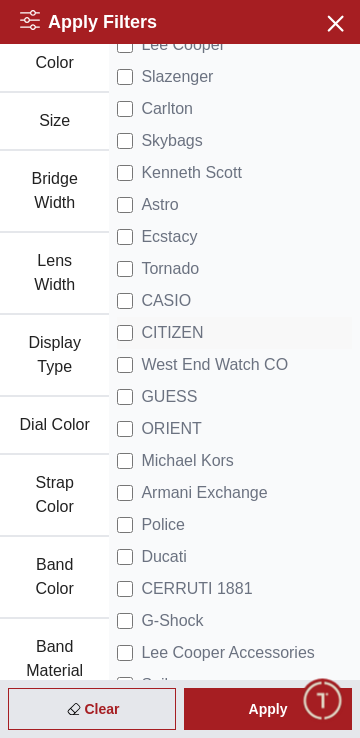 click on "CITIZEN" at bounding box center [172, 333] 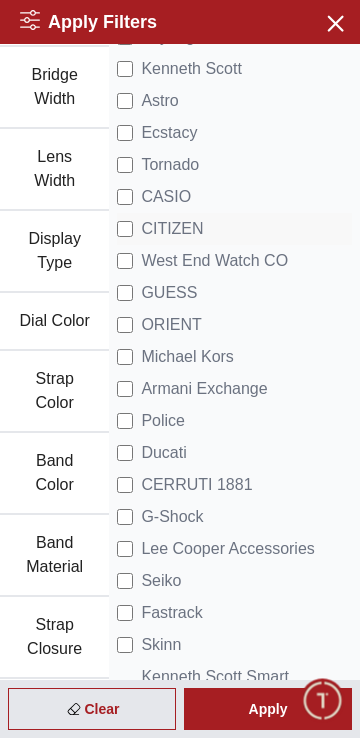 scroll, scrollTop: 287, scrollLeft: 0, axis: vertical 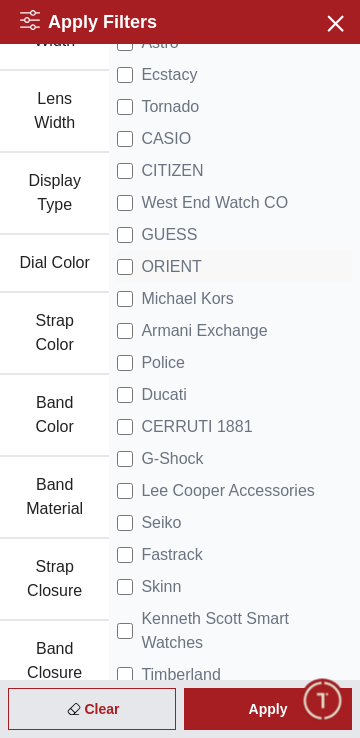 click on "ORIENT" at bounding box center [171, 267] 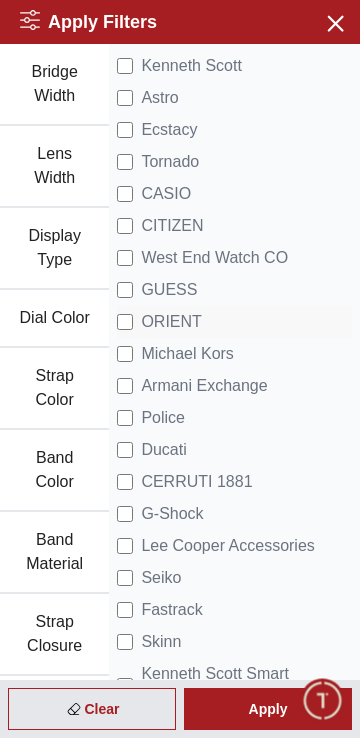 scroll, scrollTop: 240, scrollLeft: 0, axis: vertical 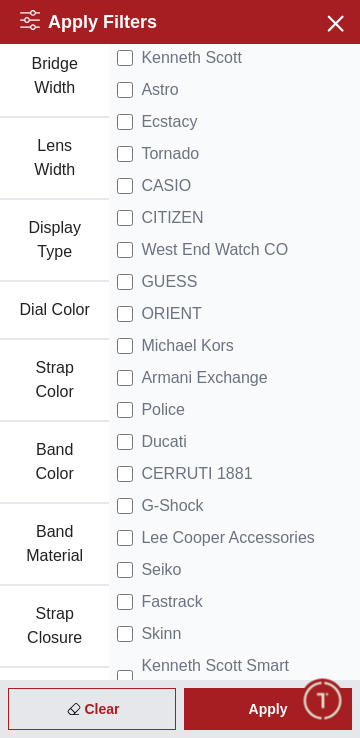 click on "Strap Color" at bounding box center [54, 381] 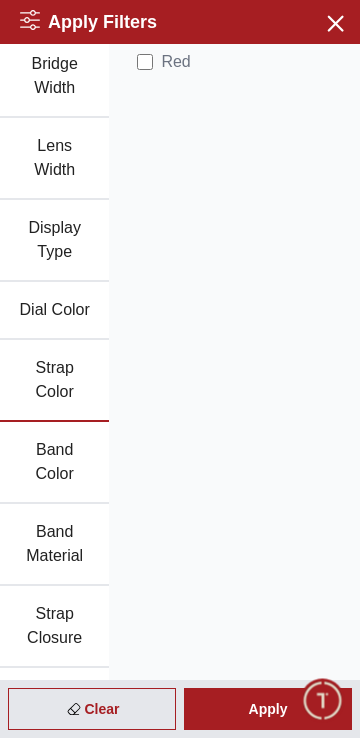 click on "Band Color" at bounding box center [54, 463] 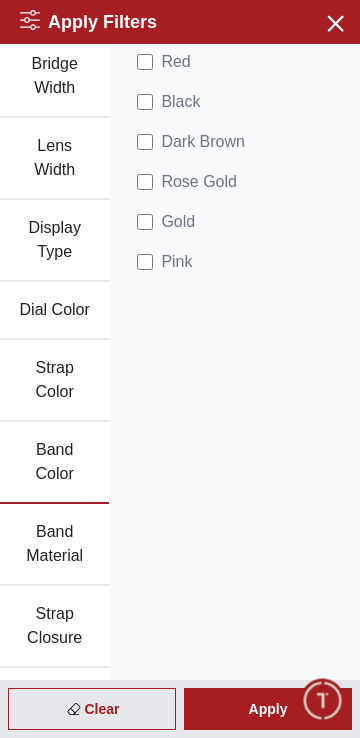click on "Band Material" at bounding box center (54, 545) 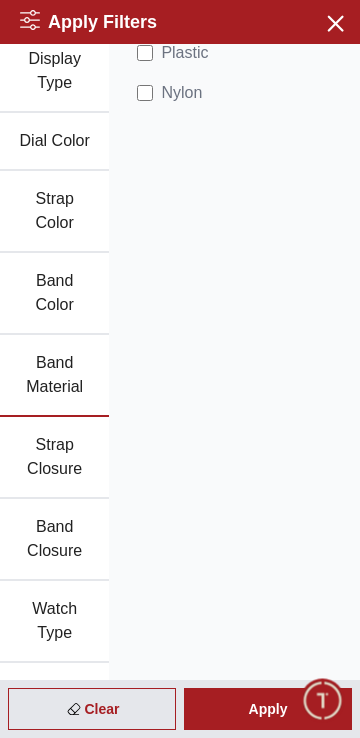 scroll, scrollTop: 410, scrollLeft: 0, axis: vertical 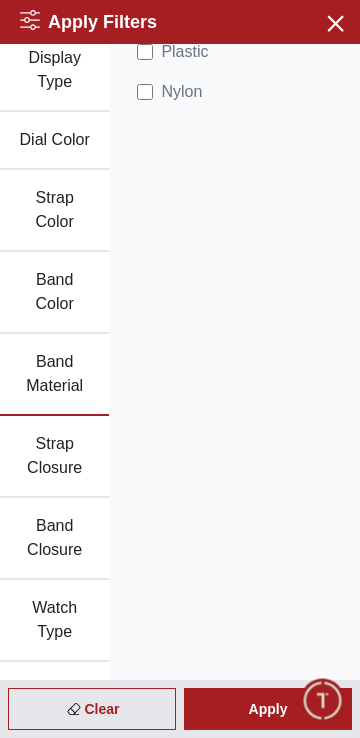 click on "Strap Closure" at bounding box center (54, 457) 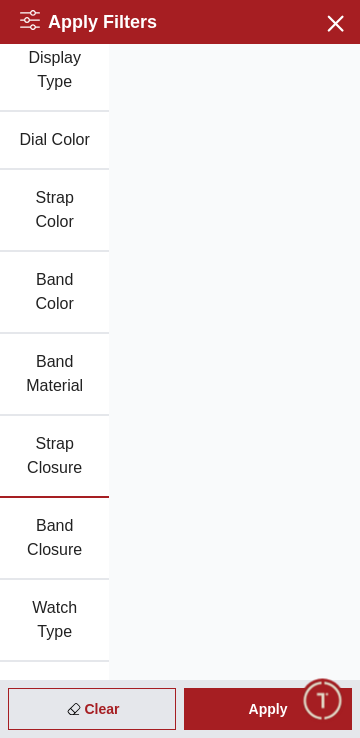 click on "Band Closure" at bounding box center [54, 539] 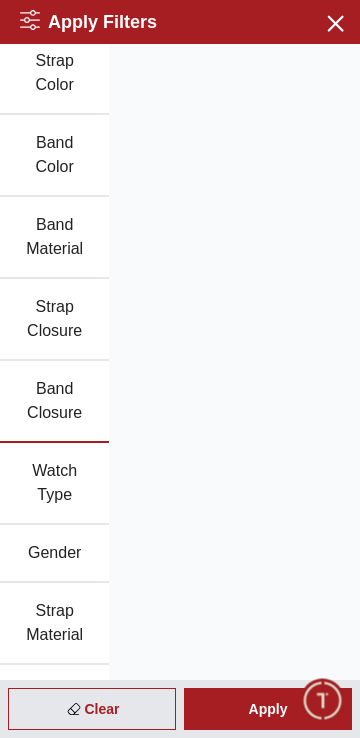 scroll, scrollTop: 649, scrollLeft: 0, axis: vertical 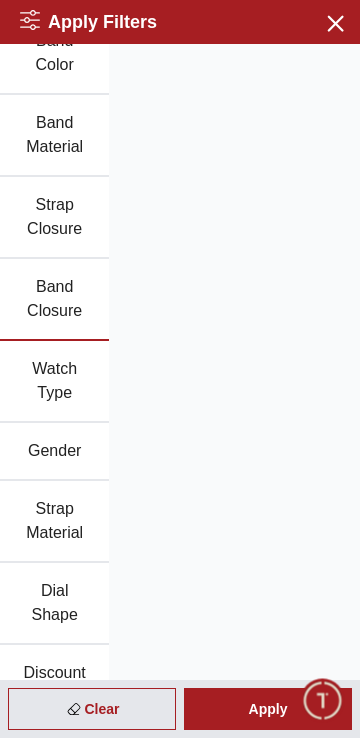 click on "Gender" at bounding box center (54, 452) 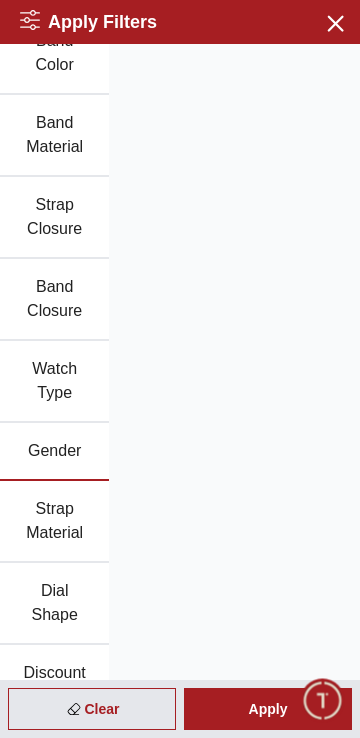 click on "Gender" at bounding box center [54, 452] 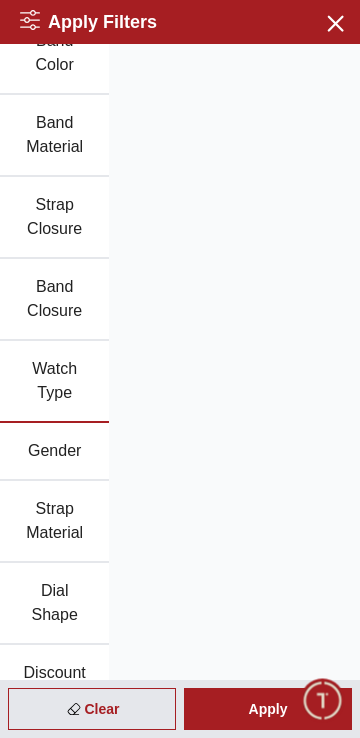 click on "Strap Material" at bounding box center [54, 522] 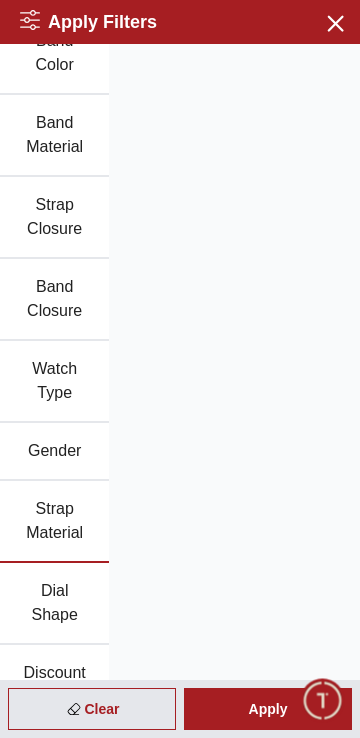 click on "Dial Shape" at bounding box center (54, 604) 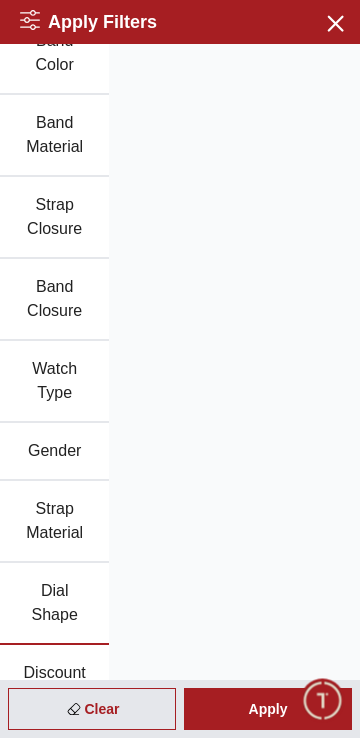 click on "Discount" at bounding box center (54, 674) 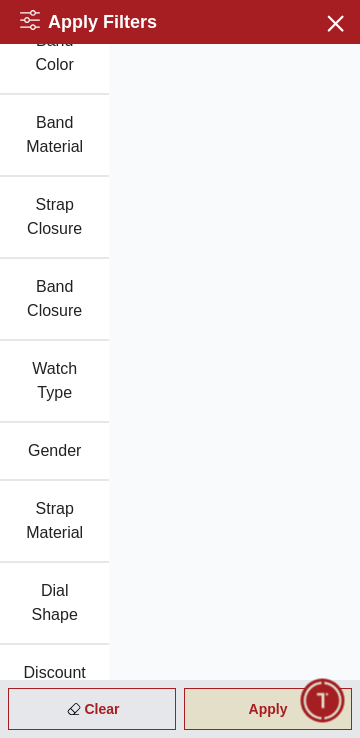 click on "Apply" at bounding box center (268, 709) 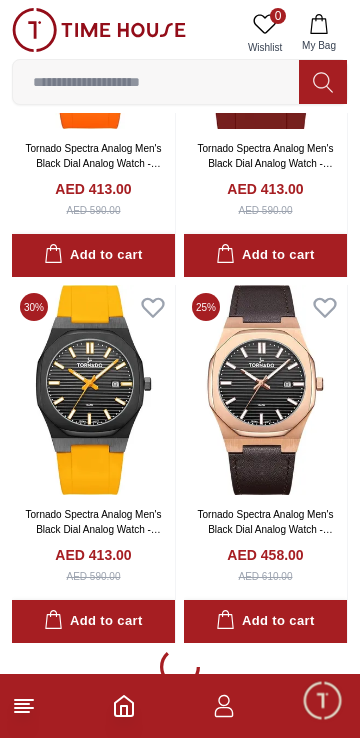 scroll, scrollTop: 3394, scrollLeft: 0, axis: vertical 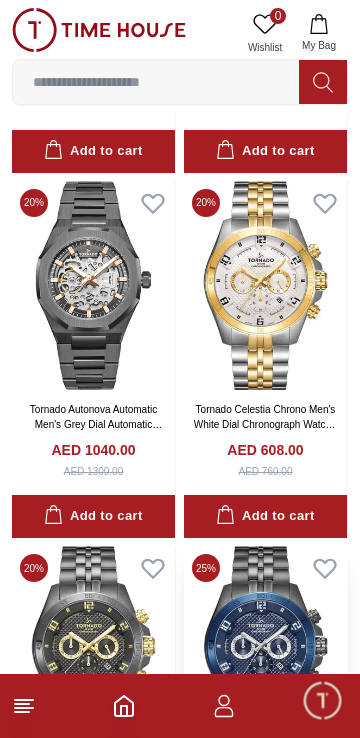click at bounding box center (265, 651) 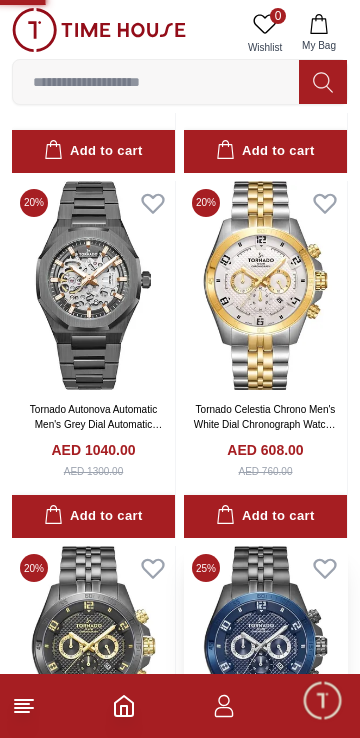 scroll, scrollTop: 0, scrollLeft: 0, axis: both 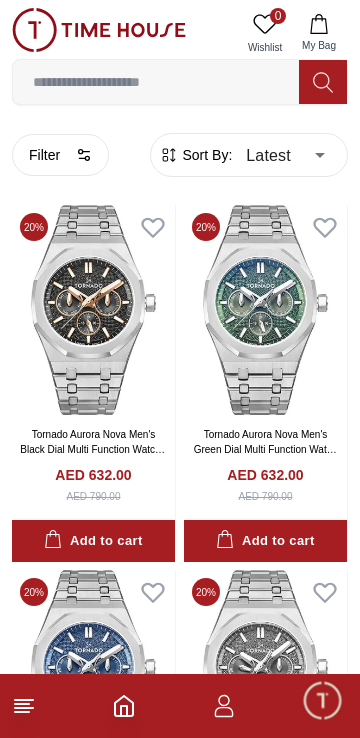 click on "100% Genuine products with International Warranty Shop From [COUNTRY] | العربية |     Currency    | 0 Wishlist My Bag Help Our Stores My Account 0 Wishlist My Bag Home    Filter By Clear Brands Quantum Lee Cooper Slazenger Kenneth Scott Astro Ecstacy Tornado CASIO CITIZEN GUESS ORIENT Michael Kors Police Ducati CERRUTI 1881 G-Shock Lee Cooper Accessories Tsar Bomba Irus Idee Vogue Polaroid Ciga Design Color Black Green Blue Red Dark Blue Silver Silver / Black Orange Rose Gold Grey White Mop White White / Rose Gold Silver / Silver Dark Blue / Silver Silver / Gold Silver / Rose Gold Black / Black Black / Silver Black / Rose Gold Gold Yellow Dark Green Brown White / Silver Light Blue Black /Rose Gold Black /Grey Black /Red Black /Black Black / Rose Gold / Black Rose Gold / Black Rose Gold / Black / Black White Mop / Silver Blue / Rose Gold Pink Green /Silver Purple Silver Silver Silver / Blue Black  / Rose Gold Green / Green Blue / Black Blue / Blue Titanum Navy Blue Military Green Blue / Silver MOP" at bounding box center (180, 3853) 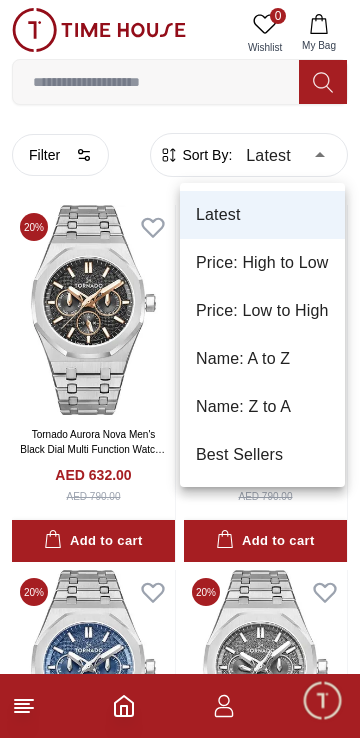 click on "Price: Low to High" at bounding box center [262, 311] 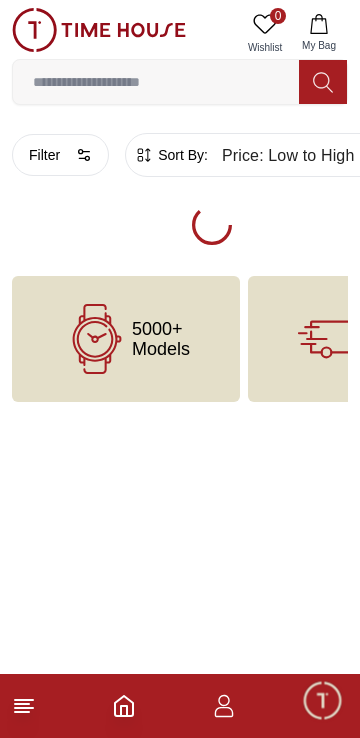 click on "100% Genuine products with International Warranty Shop From [COUNTRY] | العربية |     Currency    | 0 Wishlist My Bag Help Our Stores My Account 0 Wishlist My Bag Home    Filter By Clear Brands Quantum Lee Cooper Slazenger Kenneth Scott Astro Ecstacy Tornado CASIO CITIZEN GUESS ORIENT Michael Kors Police Ducati CERRUTI 1881 G-Shock Lee Cooper Accessories Tsar Bomba Irus Idee Vogue Polaroid Ciga Design Color Black Green Blue Red Dark Blue Silver Silver / Black Orange Rose Gold Grey White Mop White White / Rose Gold Silver / Silver Dark Blue / Silver Silver / Gold Silver / Rose Gold Black / Black Black / Silver Black / Rose Gold Gold Yellow Dark Green Brown White / Silver Light Blue Black /Rose Gold Black /Grey Black /Red Black /Black Black / Rose Gold / Black Rose Gold / Black Rose Gold / Black / Black White Mop / Silver Blue / Rose Gold Pink Green /Silver Purple Silver Silver Silver / Blue Black  / Rose Gold Green / Green Blue / Black Blue / Blue Titanum Navy Blue Military Green Blue / Silver MOP" at bounding box center [180, 201] 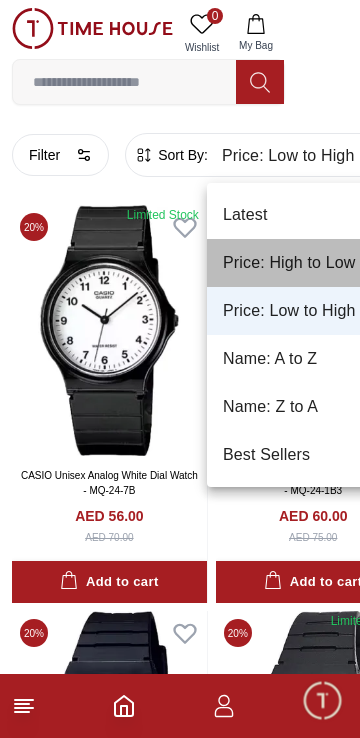click on "Price: High to Low" at bounding box center [304, 263] 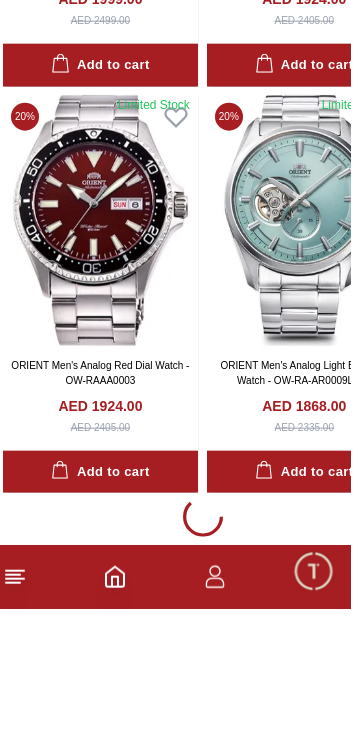 scroll, scrollTop: 3614, scrollLeft: 0, axis: vertical 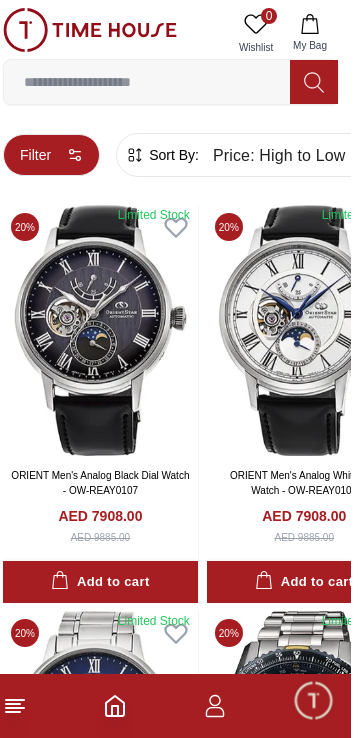 click on "Filter" at bounding box center [60, 155] 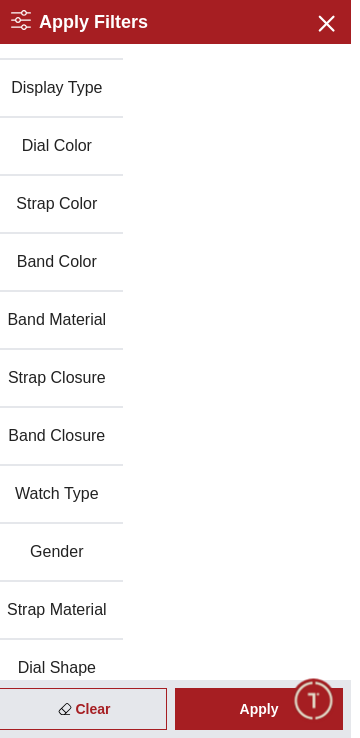scroll, scrollTop: 409, scrollLeft: 0, axis: vertical 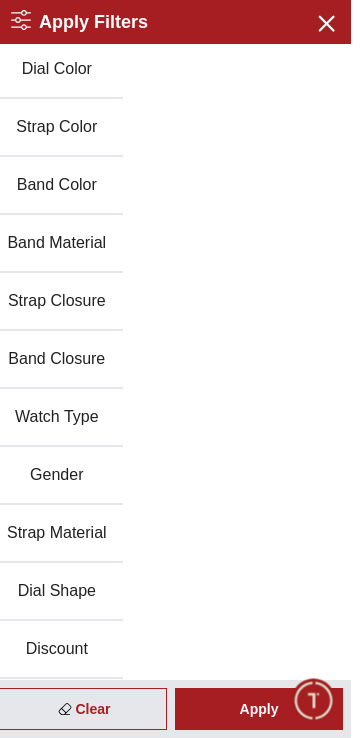 click on "Dial Shape" at bounding box center [66, 592] 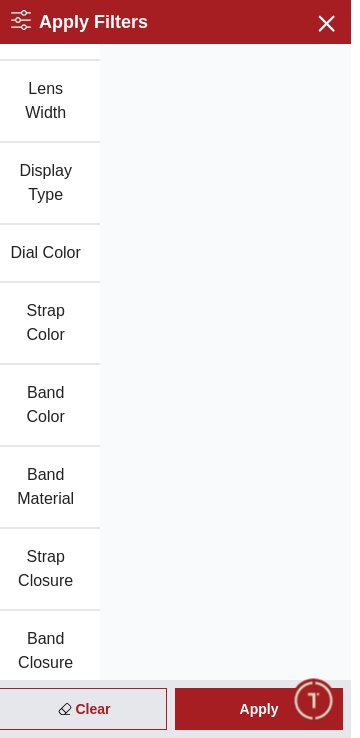 scroll, scrollTop: 0, scrollLeft: 0, axis: both 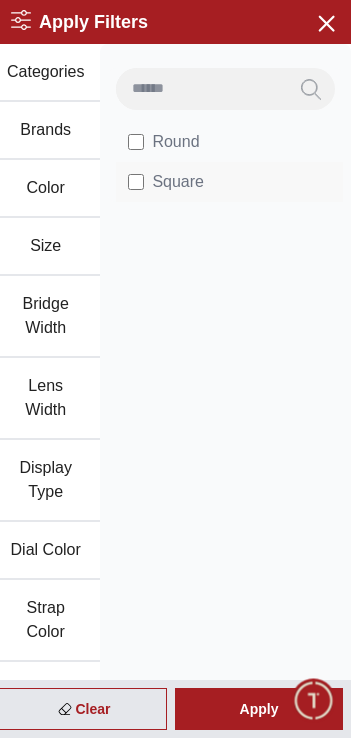 click on "Square" at bounding box center (187, 182) 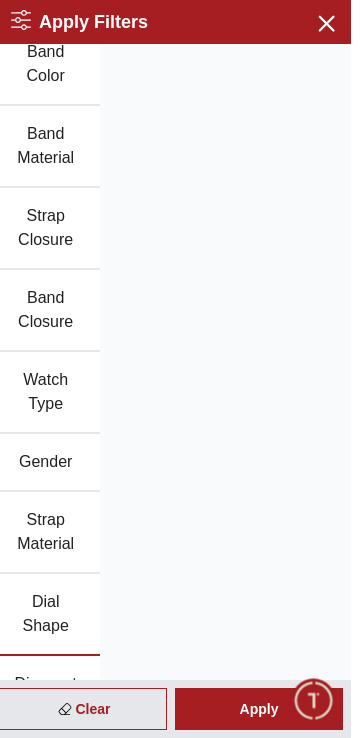 scroll, scrollTop: 649, scrollLeft: 0, axis: vertical 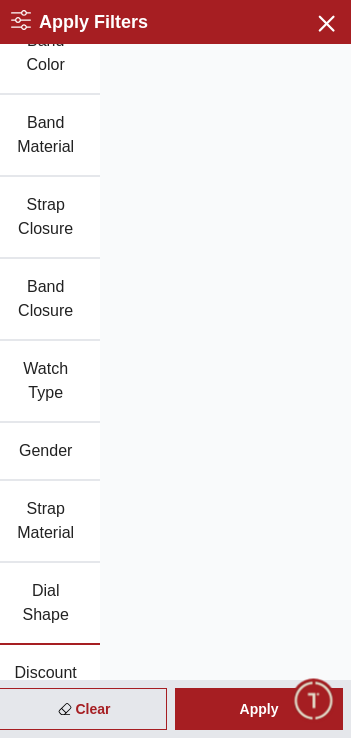 click on "Apply Filters Close menu Clear Apply Categories Brands Color Size Bridge Width Lens Width Display Type Dial Color Strap Color Band Color Band Material Strap Closure Band Closure Watch Type Gender Strap Material Dial Shape Discount Round Square" at bounding box center [180, 57] 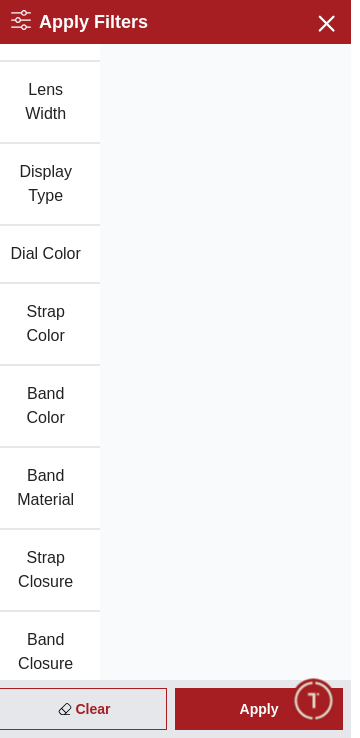 scroll, scrollTop: 0, scrollLeft: 0, axis: both 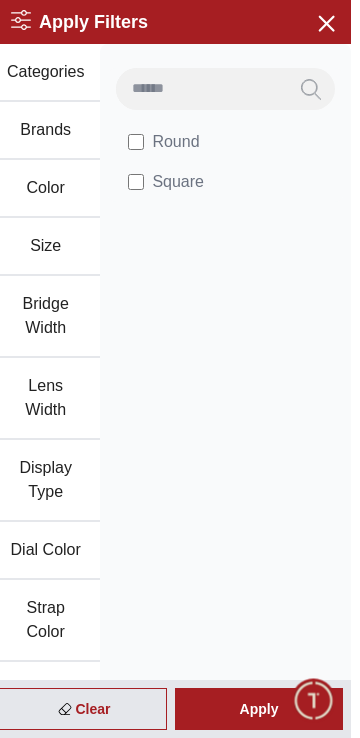 click on "Apply Filters" at bounding box center [88, 22] 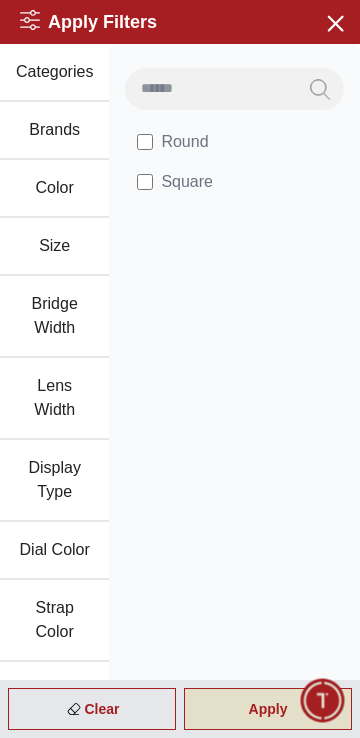 click on "Apply" at bounding box center (268, 709) 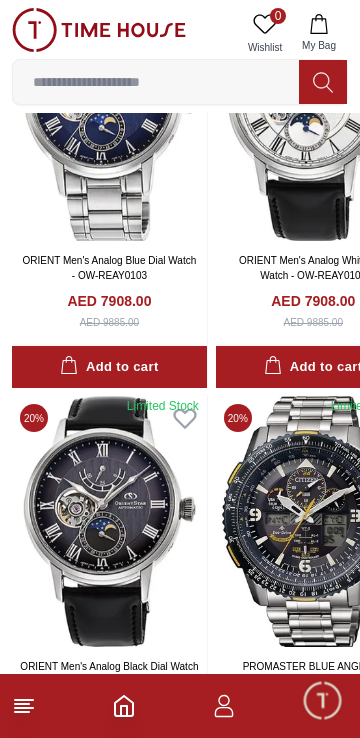 scroll, scrollTop: 0, scrollLeft: 0, axis: both 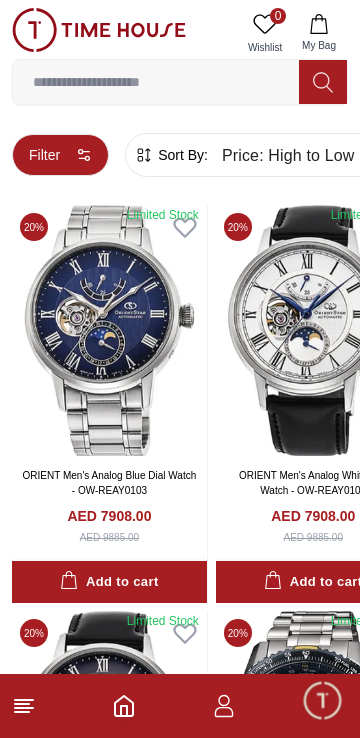 click on "Filter" at bounding box center (60, 155) 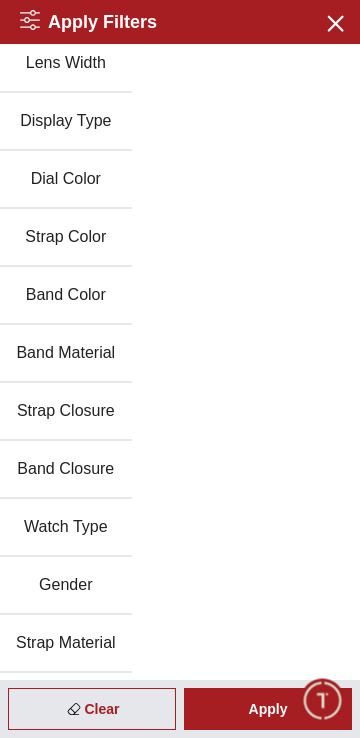 scroll, scrollTop: 409, scrollLeft: 0, axis: vertical 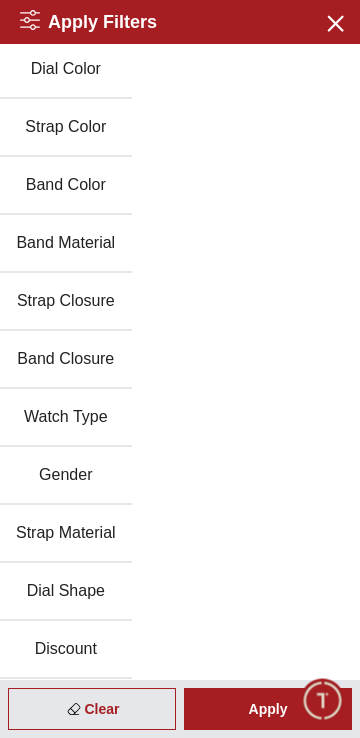 click on "Dial Shape" at bounding box center (66, 592) 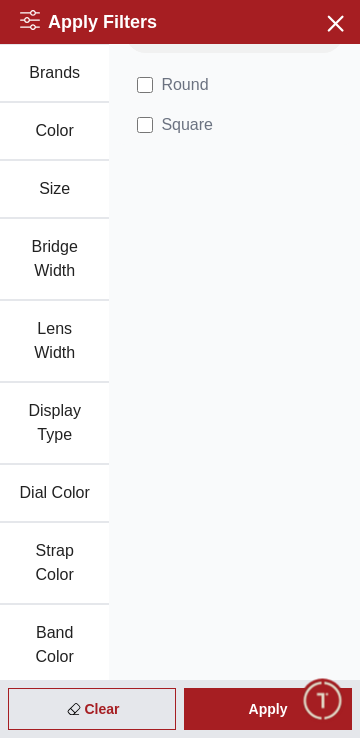 scroll, scrollTop: 0, scrollLeft: 0, axis: both 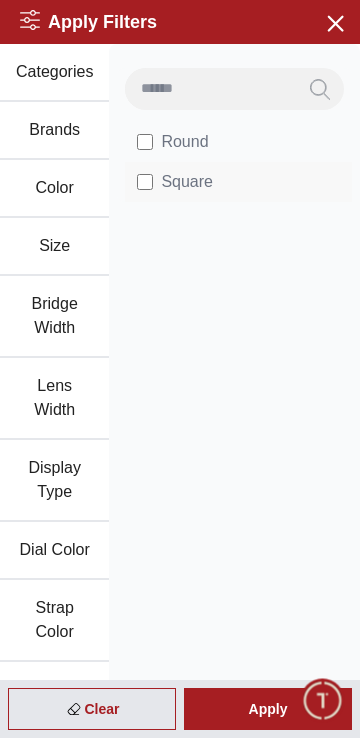 click on "Square" at bounding box center (187, 182) 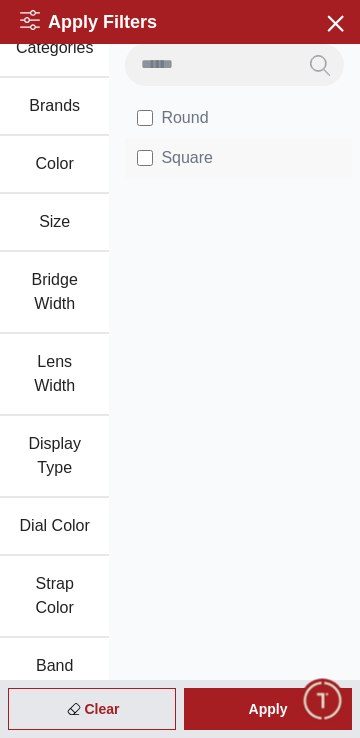 scroll, scrollTop: 0, scrollLeft: 0, axis: both 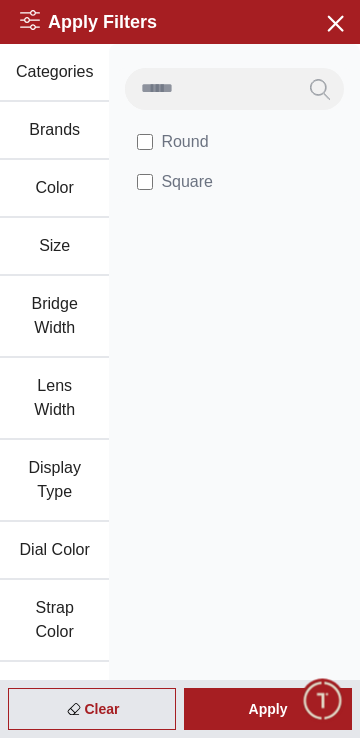click on "Color" at bounding box center [54, 189] 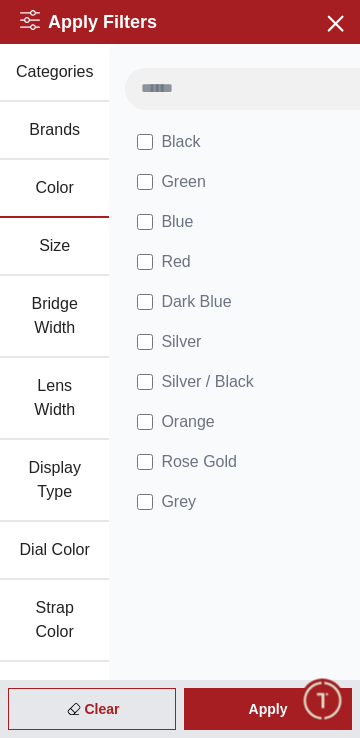 click on "Brands" at bounding box center (54, 131) 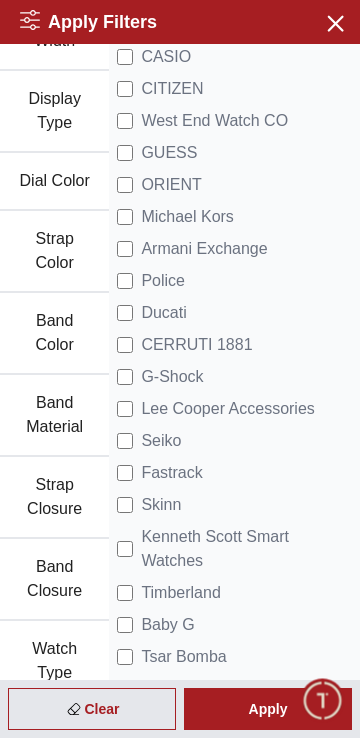 scroll, scrollTop: 649, scrollLeft: 0, axis: vertical 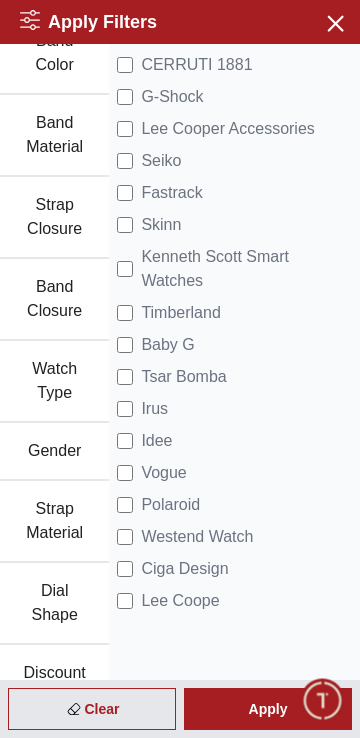 click on "Dial Shape" at bounding box center [54, 604] 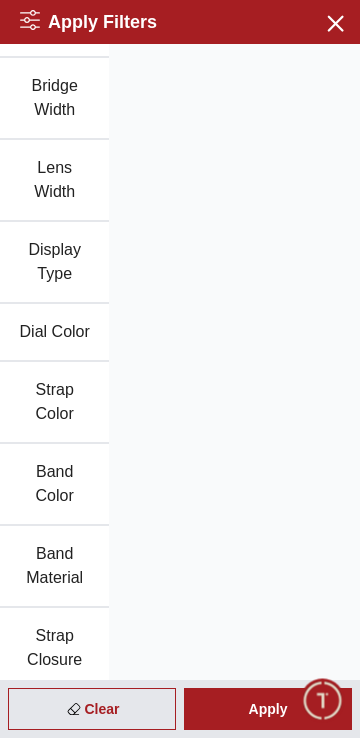 scroll, scrollTop: 0, scrollLeft: 0, axis: both 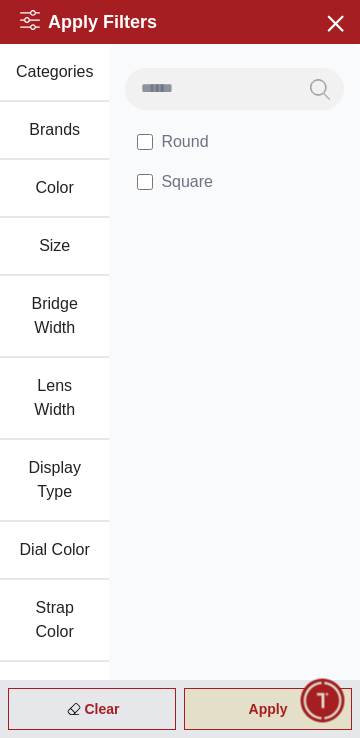 click on "Apply" at bounding box center [268, 709] 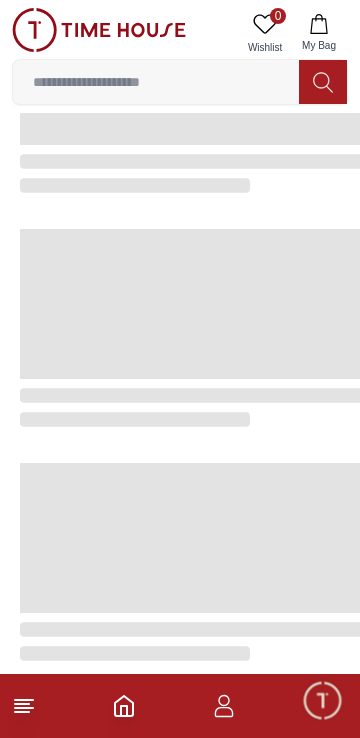 scroll, scrollTop: 0, scrollLeft: 0, axis: both 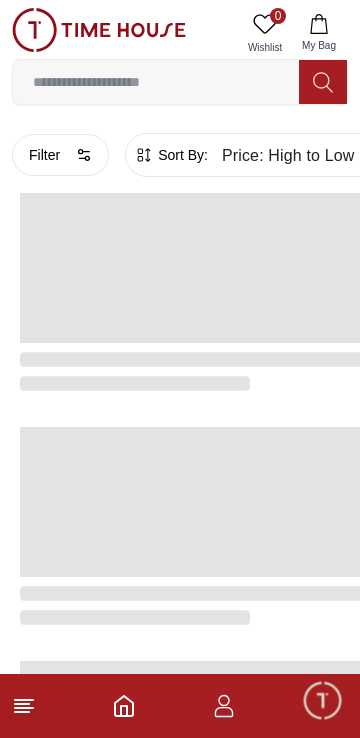 click on "100% Genuine products with International Warranty Shop From [COUNTRY] | العربية |     Currency    | 0 Wishlist My Bag Help Our Stores My Account 0 Wishlist My Bag Home    Filter By Clear Color Black Green Blue Red Dark Blue Silver Silver / Black Orange Rose Gold Grey White Mop White White / Rose Gold Silver / Silver Dark Blue / Silver Silver / Gold Silver / Rose Gold Black / Black Black / Silver Black / Rose Gold Gold Yellow Dark Green Brown White / Silver Light Blue Black /Rose Gold Black /Grey Black /Red Black /Black Black / Rose Gold / Black Rose Gold / Black Rose Gold / Black / Black White Mop / Silver Blue / Rose Gold Pink Green /Silver Purple Silver Silver Silver / Blue Black  / Rose Gold Green / Green Blue / Black Blue / Blue Titanum Navy Blue Military Green Blue / Silver Champagne White / Gold White / Gold  Black  Ivory O.Green Peach Green / Silver MOP Light blue Blue  Dark green Light green Rose gold Army Green Camouflage Silver / White / Rose Gold Black / Blue Black / Pink Beige Size 10" at bounding box center [180, 2039] 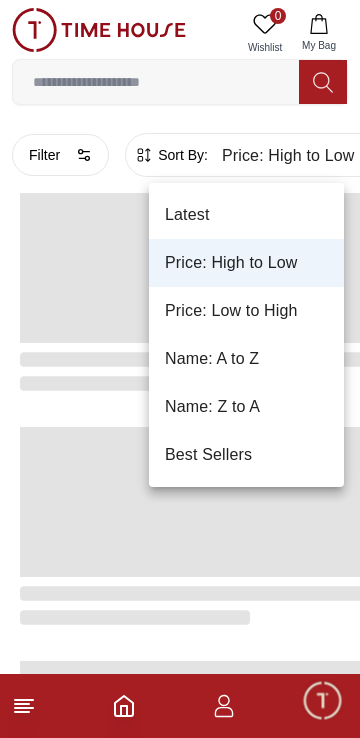 click on "Latest" at bounding box center [246, 215] 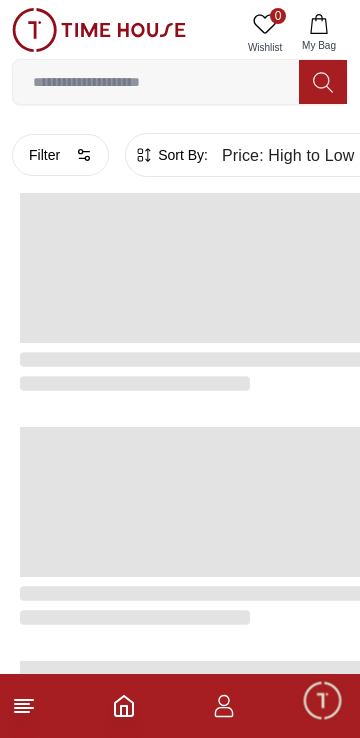 type on "*" 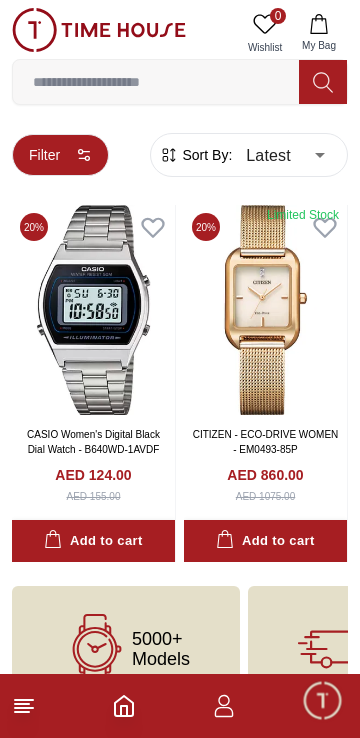 click on "Filter" at bounding box center [60, 155] 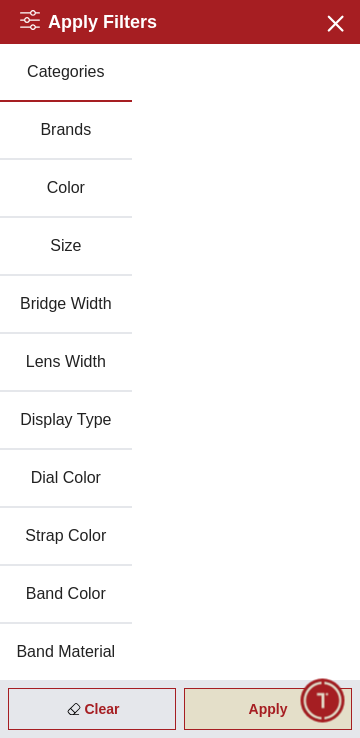 click on "Apply" at bounding box center [268, 709] 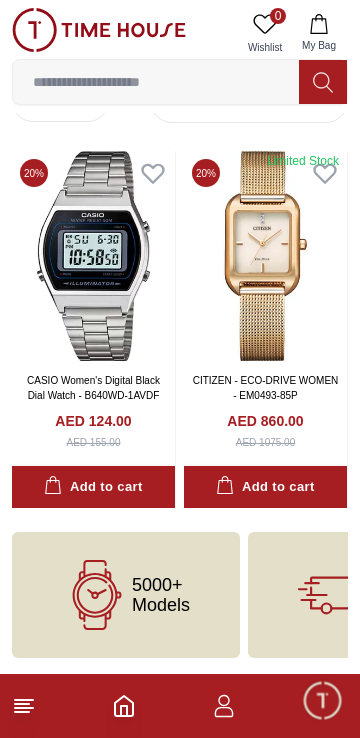 scroll, scrollTop: 0, scrollLeft: 0, axis: both 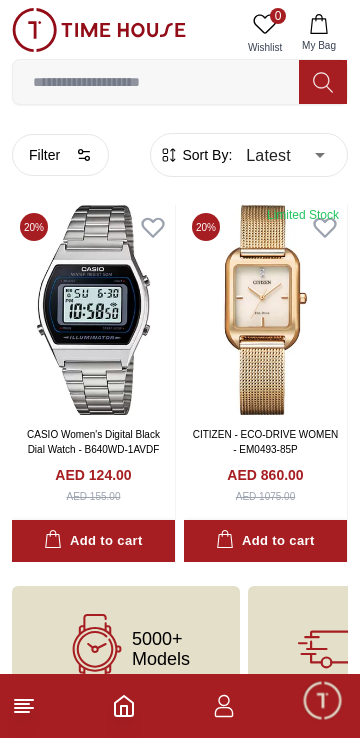 click at bounding box center [156, 82] 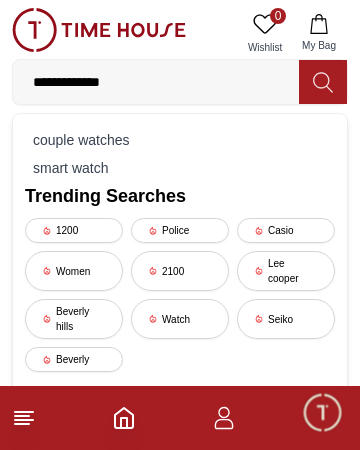 type on "**********" 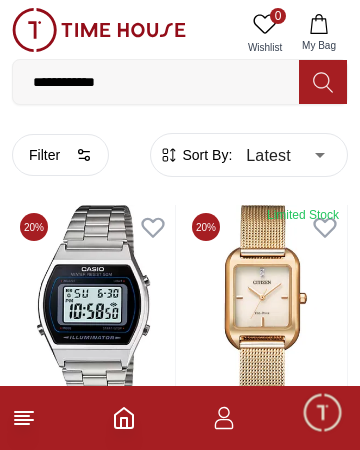 type on "******" 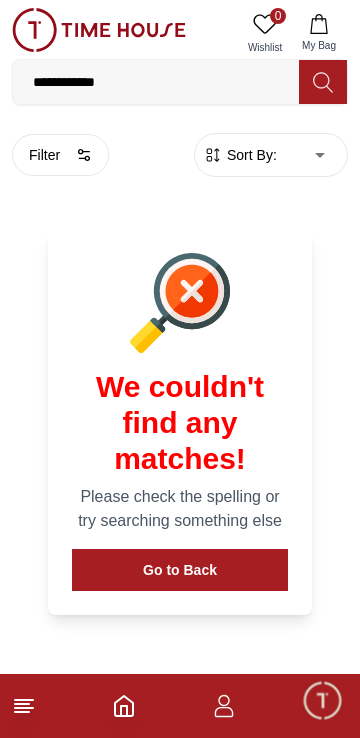 click on "**********" at bounding box center [156, 82] 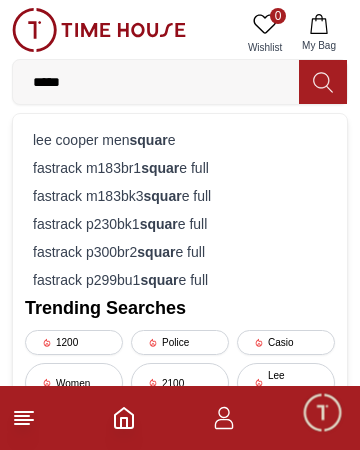 type on "******" 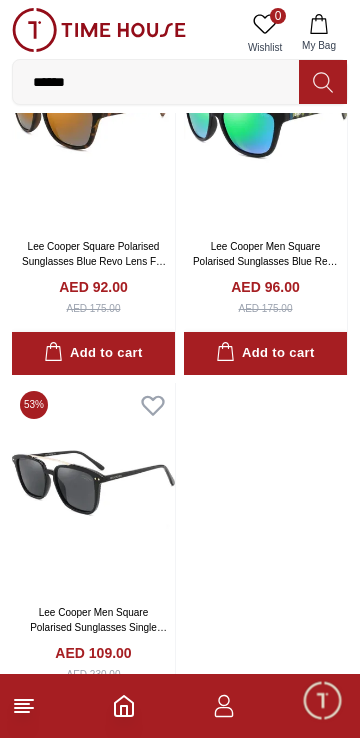 scroll, scrollTop: 0, scrollLeft: 0, axis: both 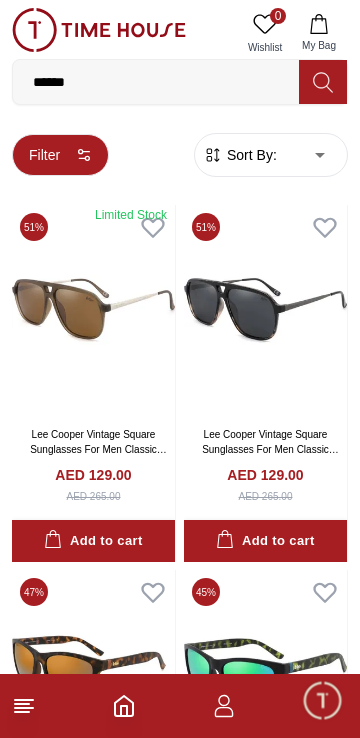 click on "Filter" at bounding box center (60, 155) 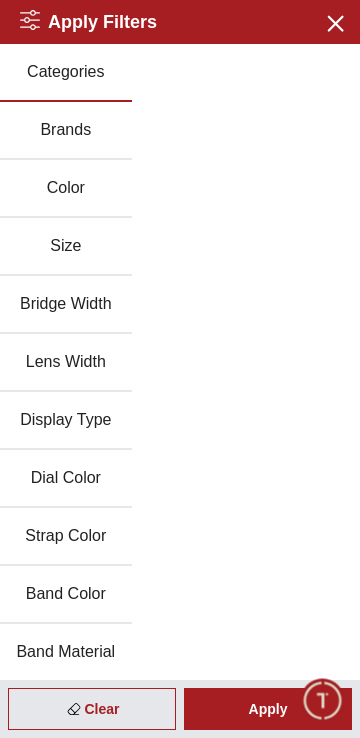 click on "Categories" at bounding box center [66, 73] 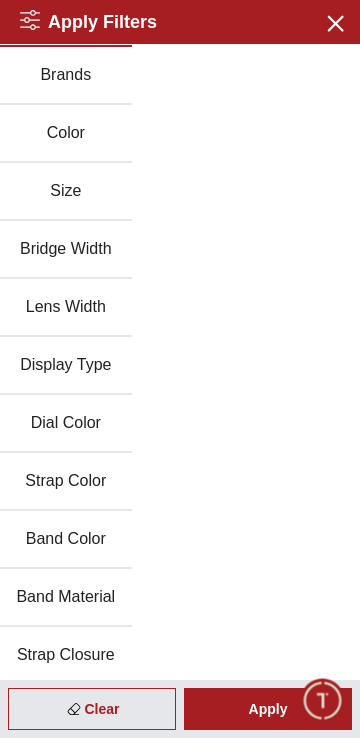 scroll, scrollTop: 0, scrollLeft: 0, axis: both 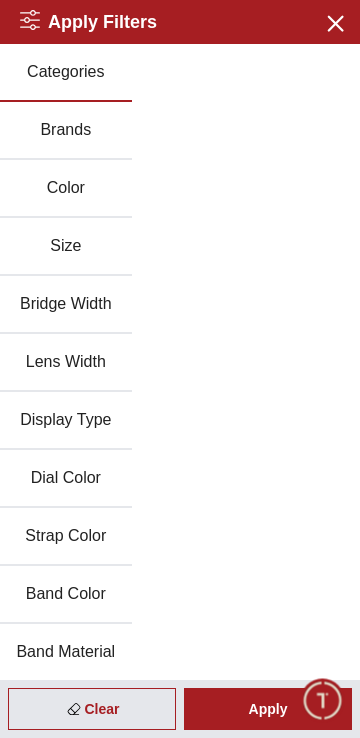 click on "Brands" at bounding box center [66, 131] 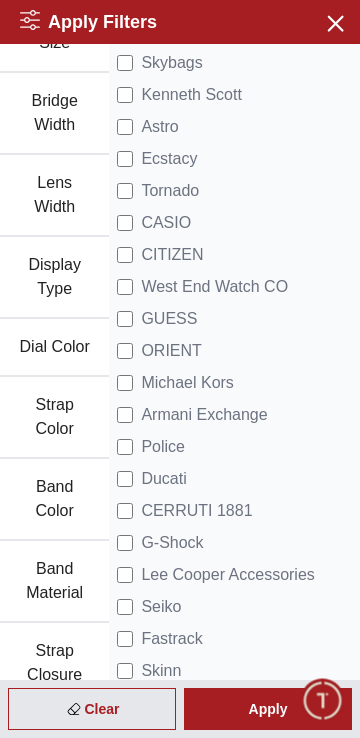 scroll, scrollTop: 240, scrollLeft: 0, axis: vertical 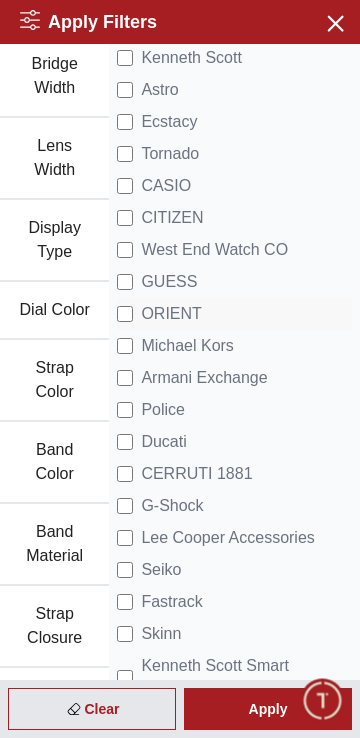 click on "ORIENT" at bounding box center [171, 314] 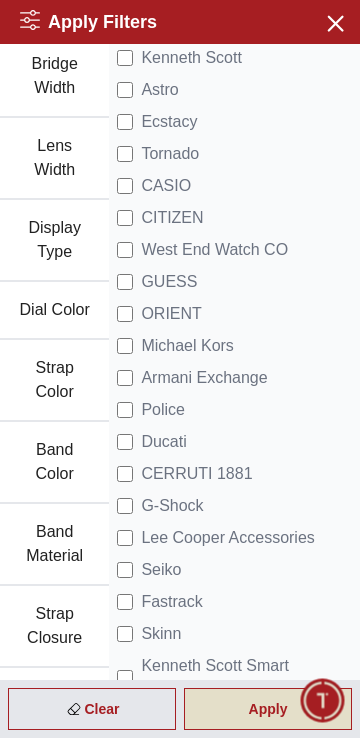 click on "Apply" at bounding box center (268, 709) 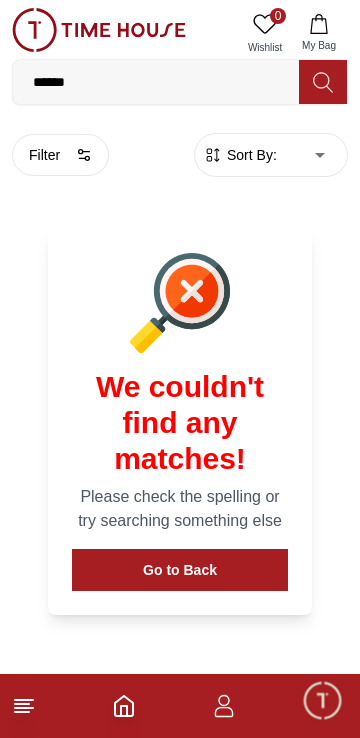 click 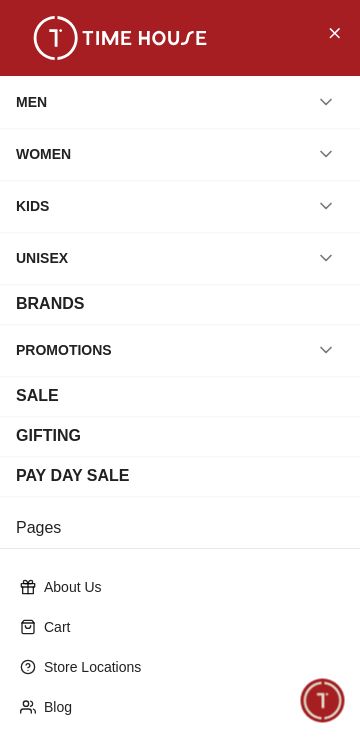 click on "SALE" at bounding box center (37, 396) 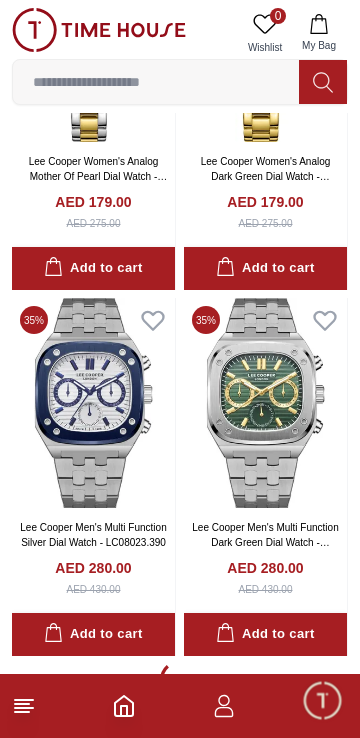 scroll, scrollTop: 3340, scrollLeft: 0, axis: vertical 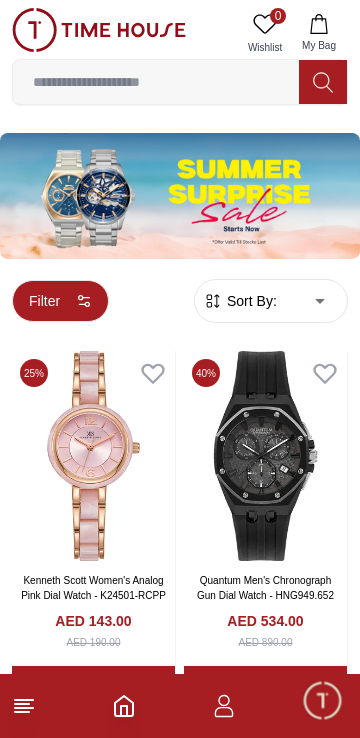 click on "Filter" at bounding box center (60, 301) 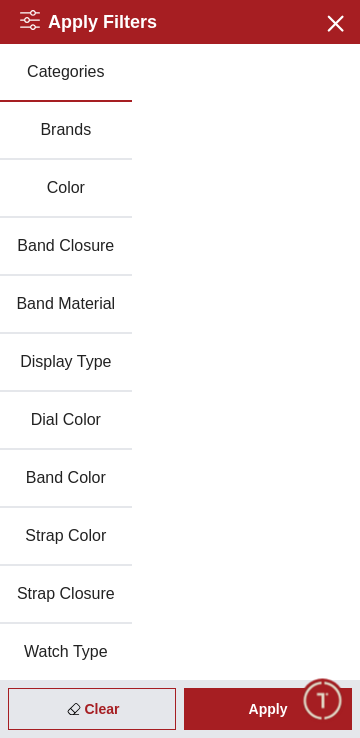 click on "Brands" at bounding box center [66, 131] 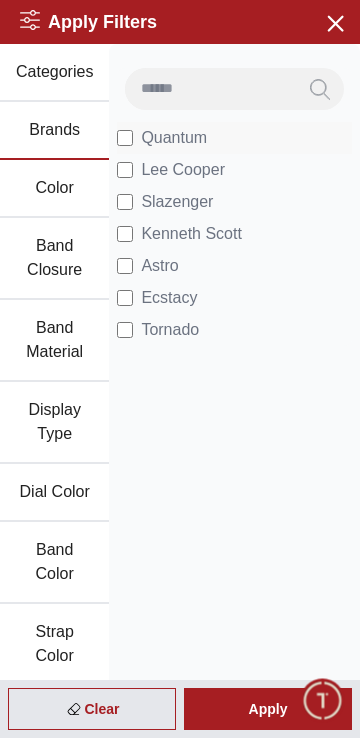 click on "Quantum" at bounding box center [174, 138] 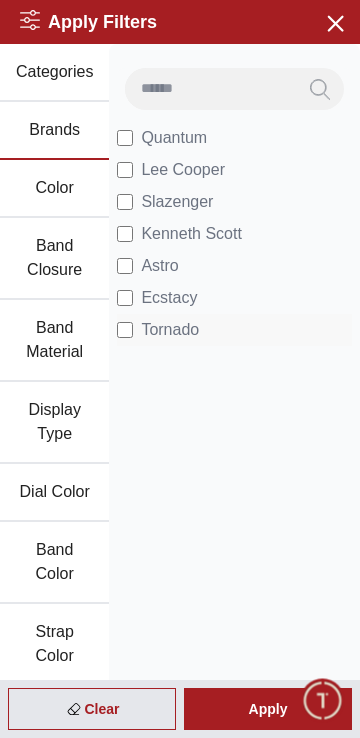 click on "Tornado" at bounding box center [170, 330] 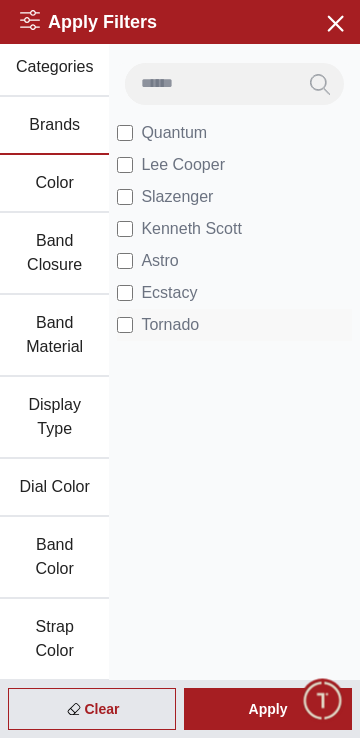 scroll, scrollTop: 0, scrollLeft: 0, axis: both 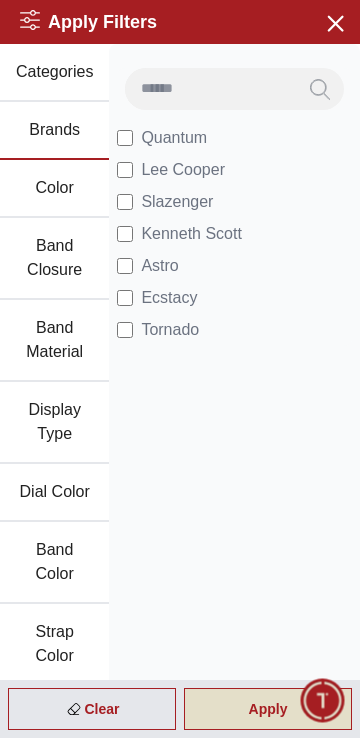 click on "Apply" at bounding box center [268, 709] 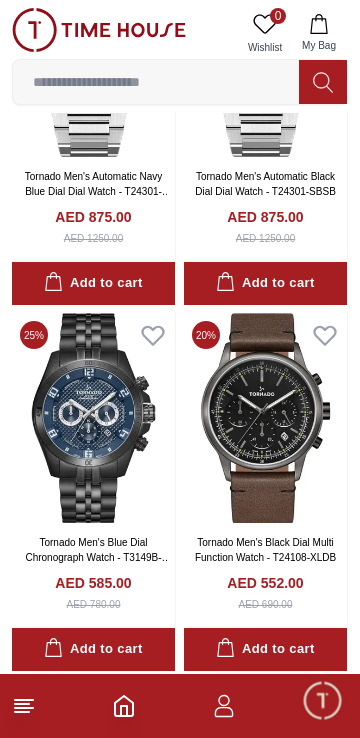 scroll, scrollTop: 3540, scrollLeft: 0, axis: vertical 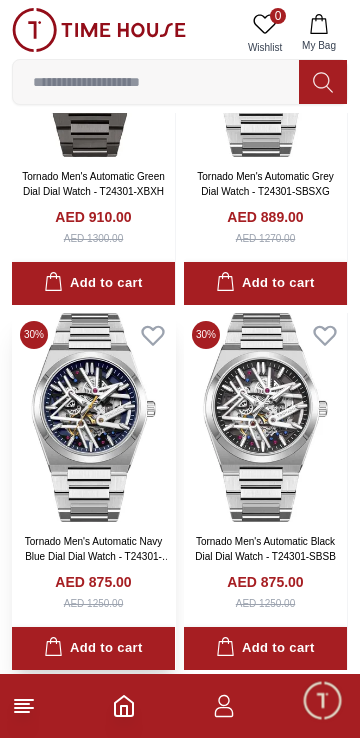 click at bounding box center (93, 418) 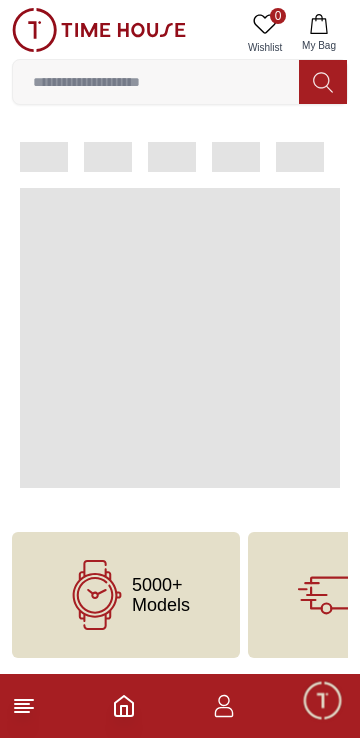 scroll, scrollTop: 0, scrollLeft: 0, axis: both 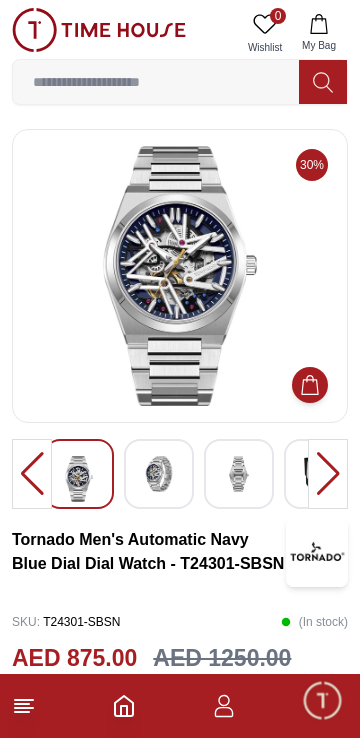 click at bounding box center (159, 474) 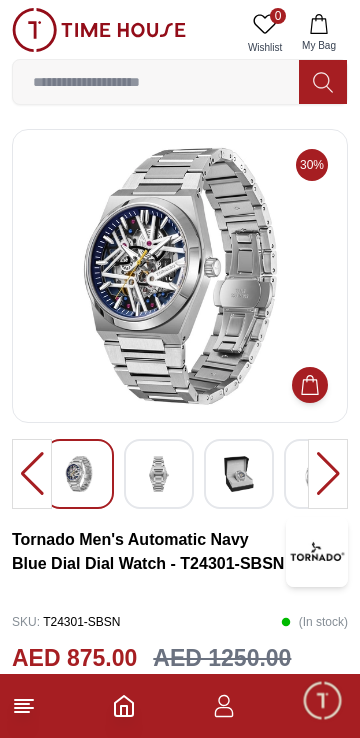 click at bounding box center [239, 474] 